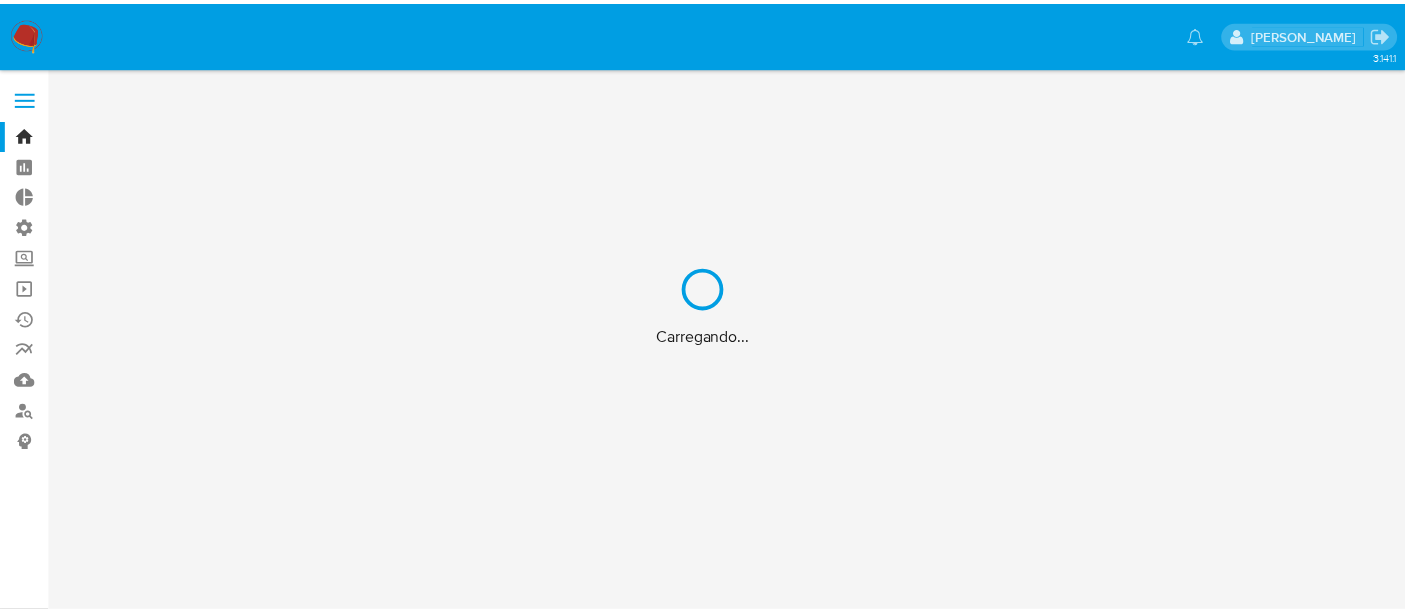 scroll, scrollTop: 0, scrollLeft: 0, axis: both 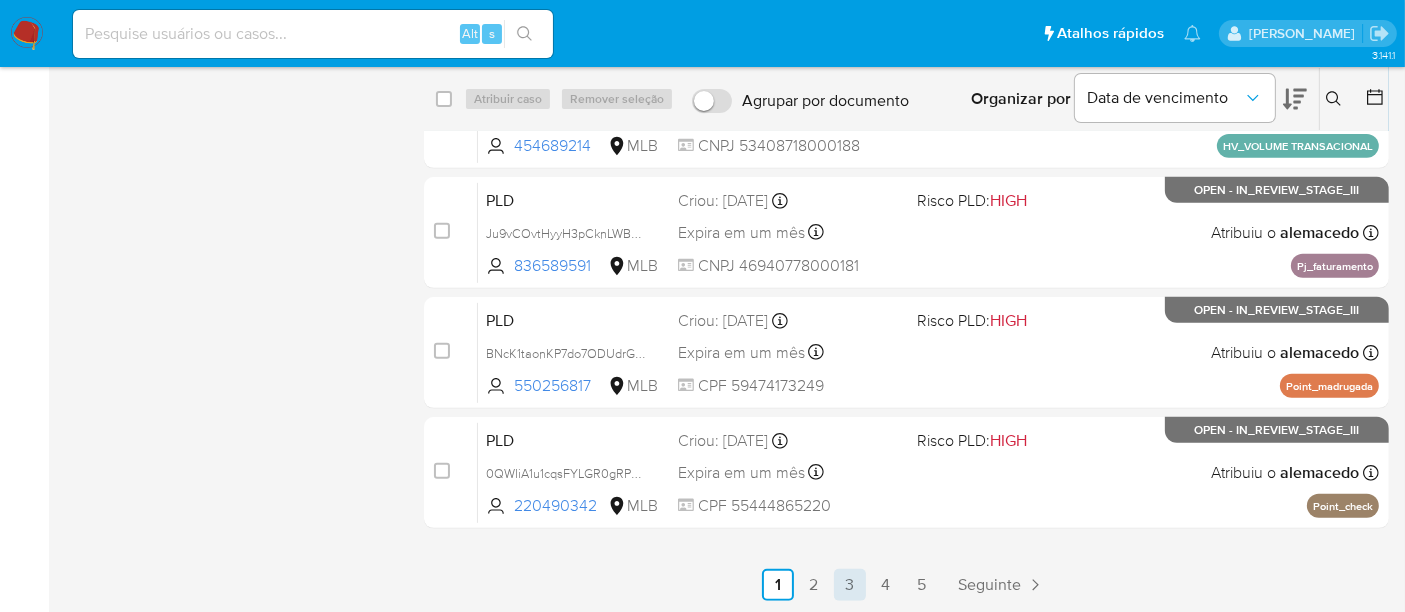 click on "3" at bounding box center [850, 585] 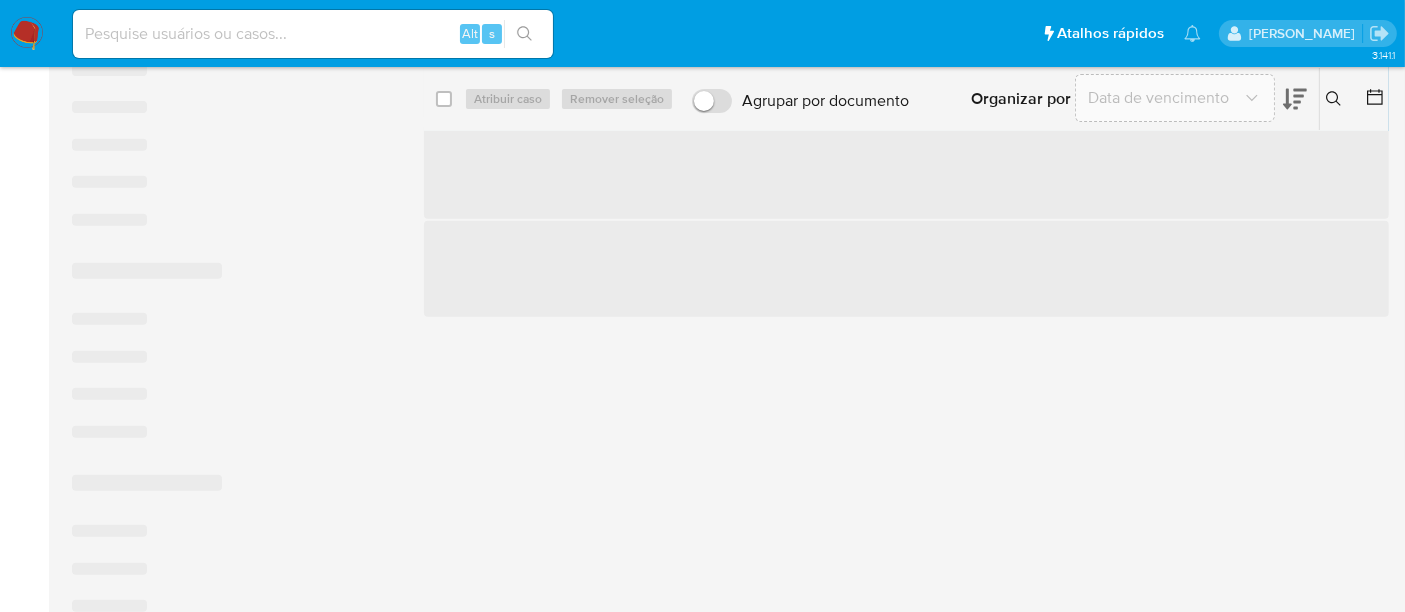 scroll, scrollTop: 0, scrollLeft: 0, axis: both 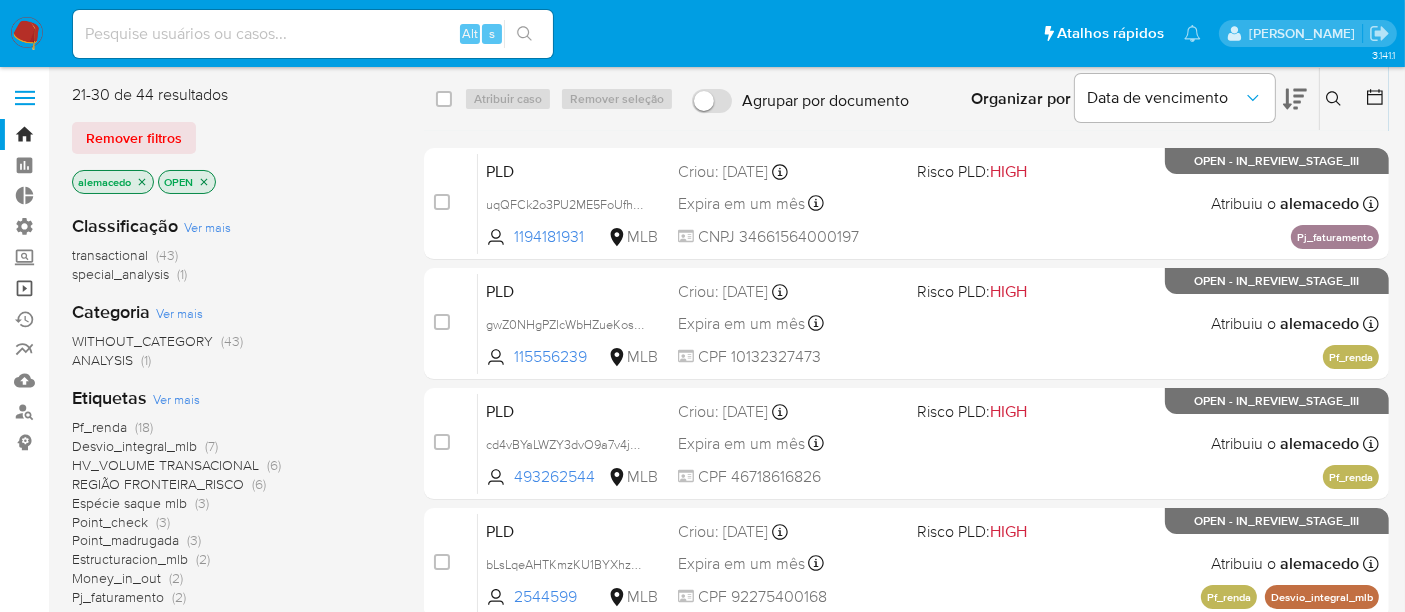 click on "Operações em massa" at bounding box center (119, 288) 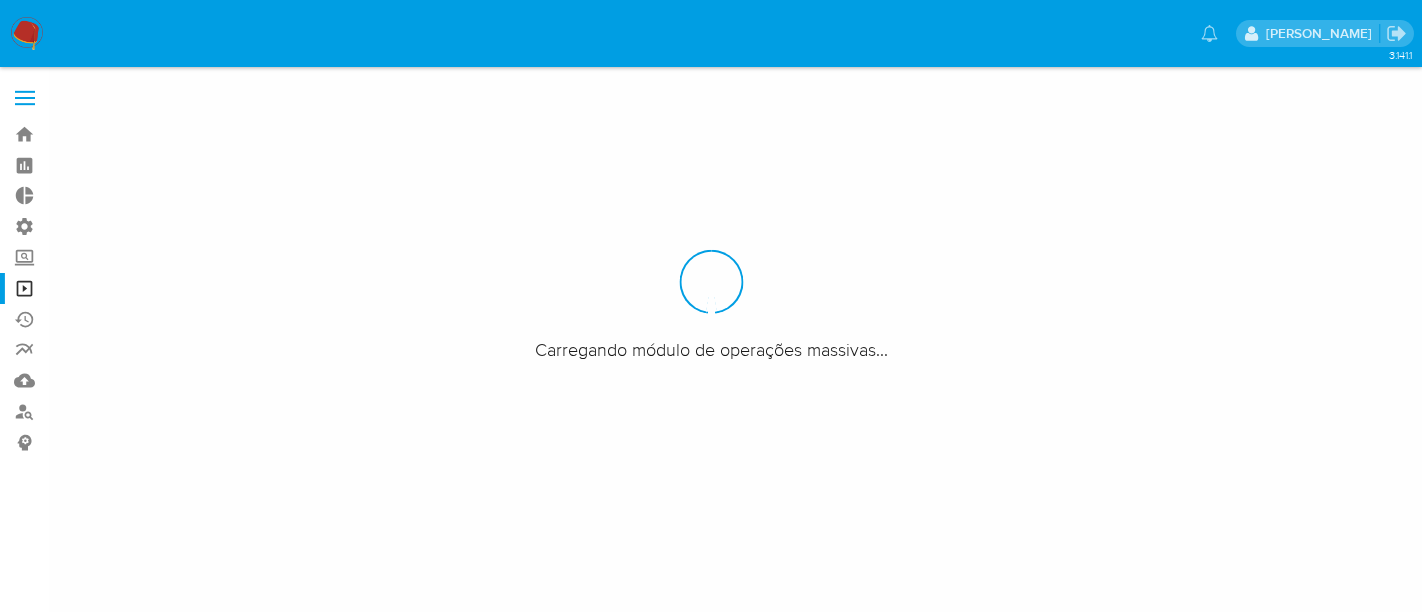 scroll, scrollTop: 0, scrollLeft: 0, axis: both 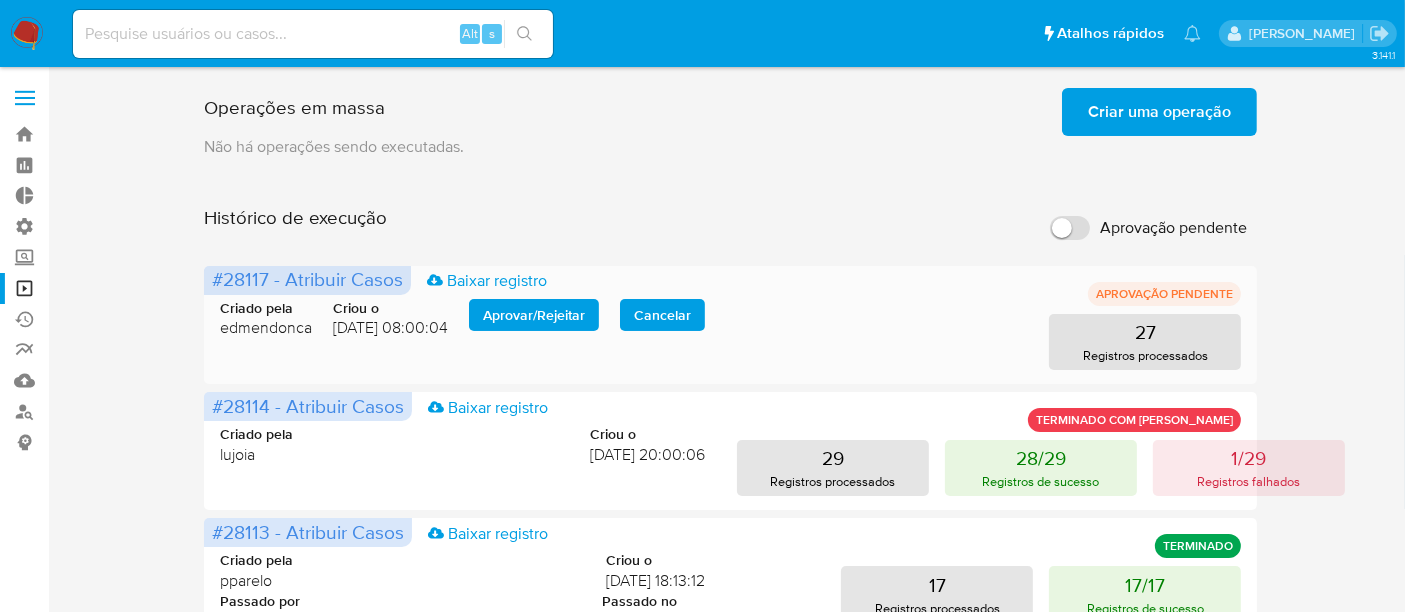 click on "Aprovar  /  Rejeitar" at bounding box center (534, 315) 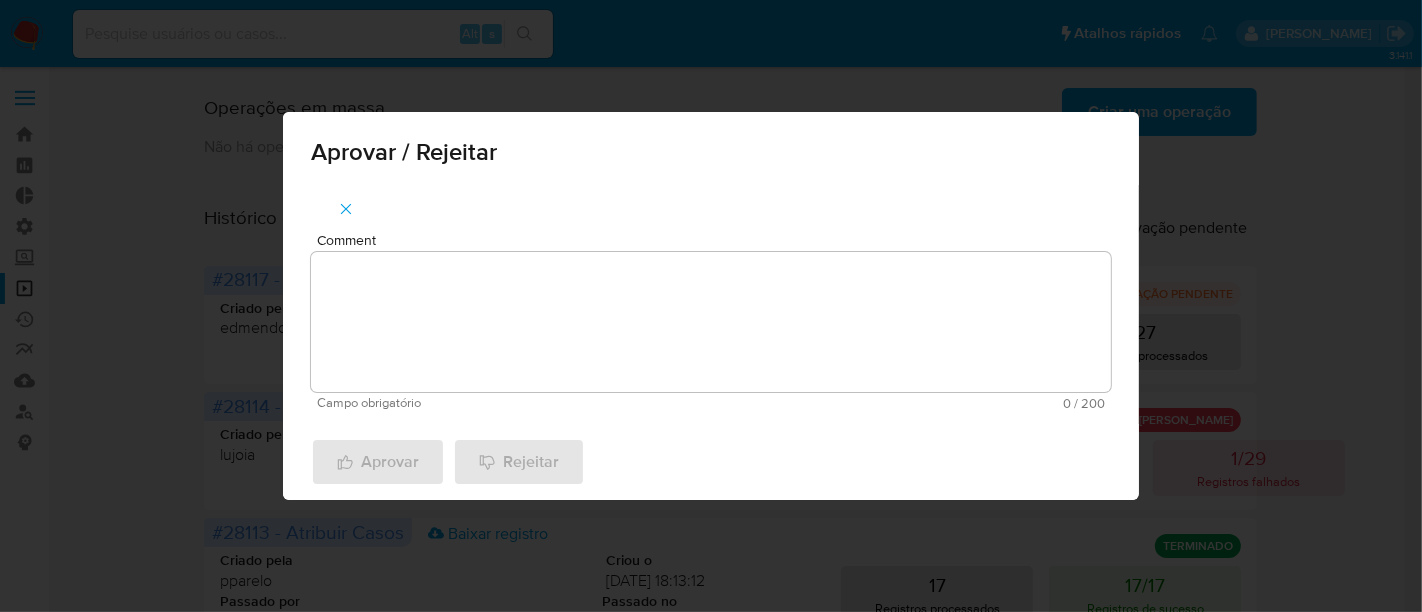 drag, startPoint x: 414, startPoint y: 281, endPoint x: 367, endPoint y: 293, distance: 48.507732 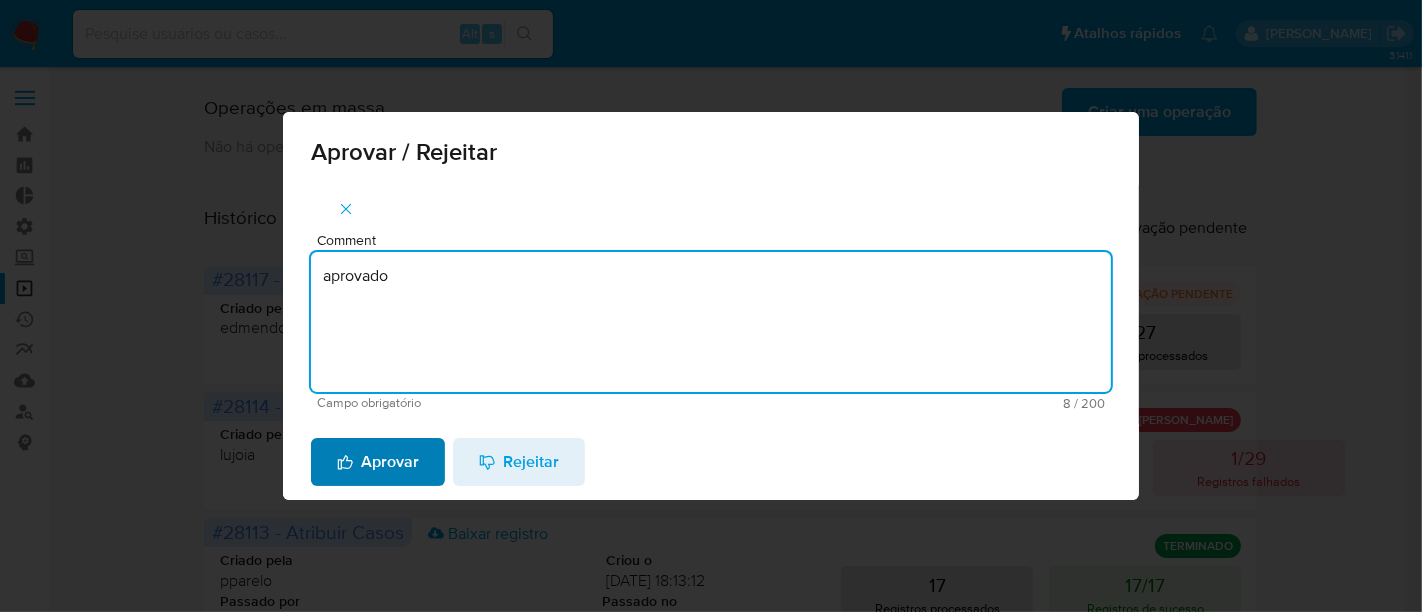 type on "aprovado" 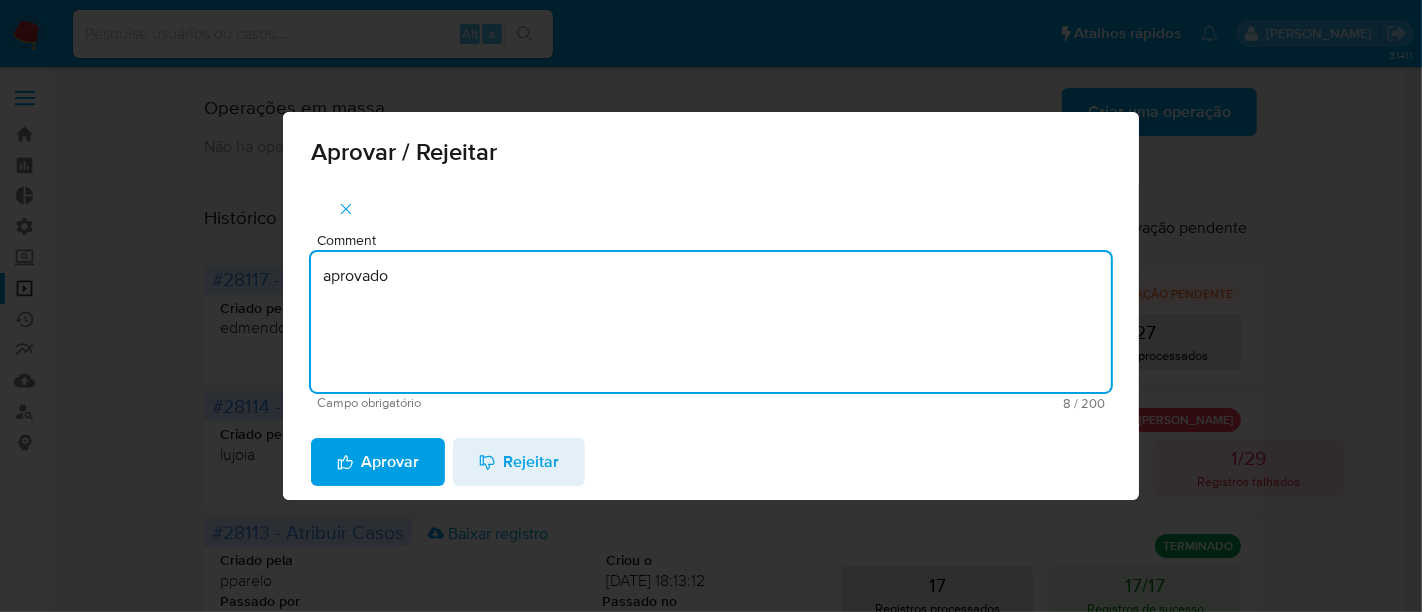 click on "Aprovar" at bounding box center (378, 462) 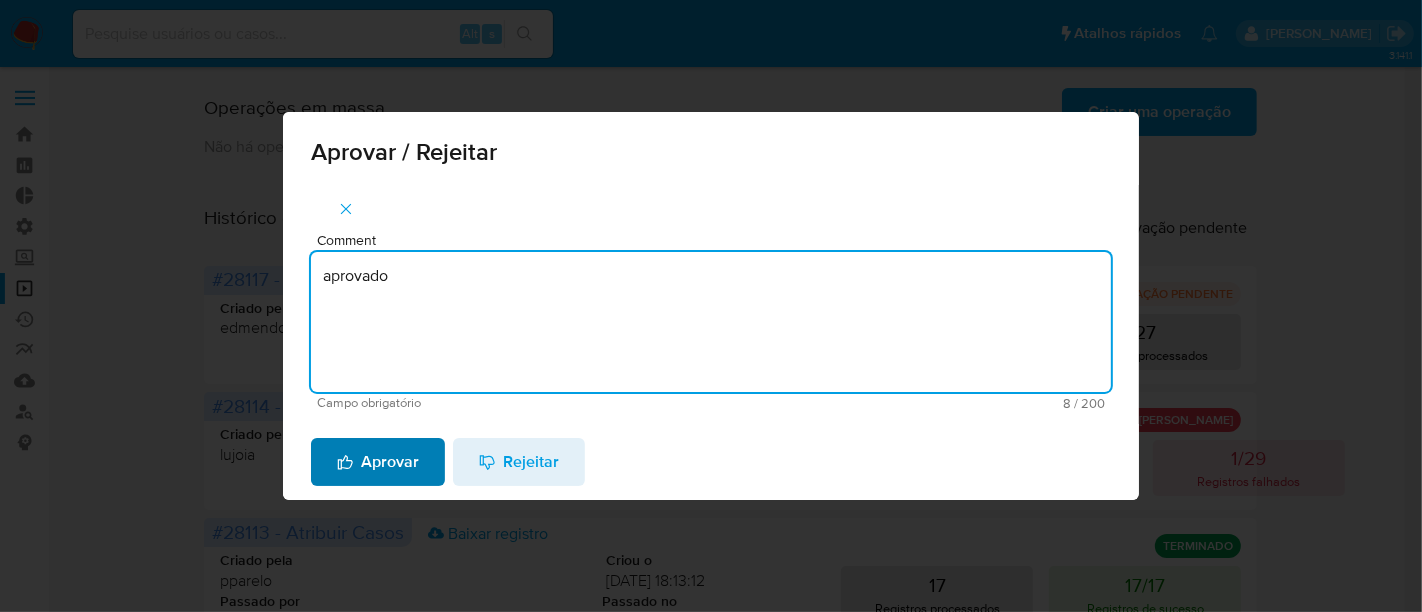 type 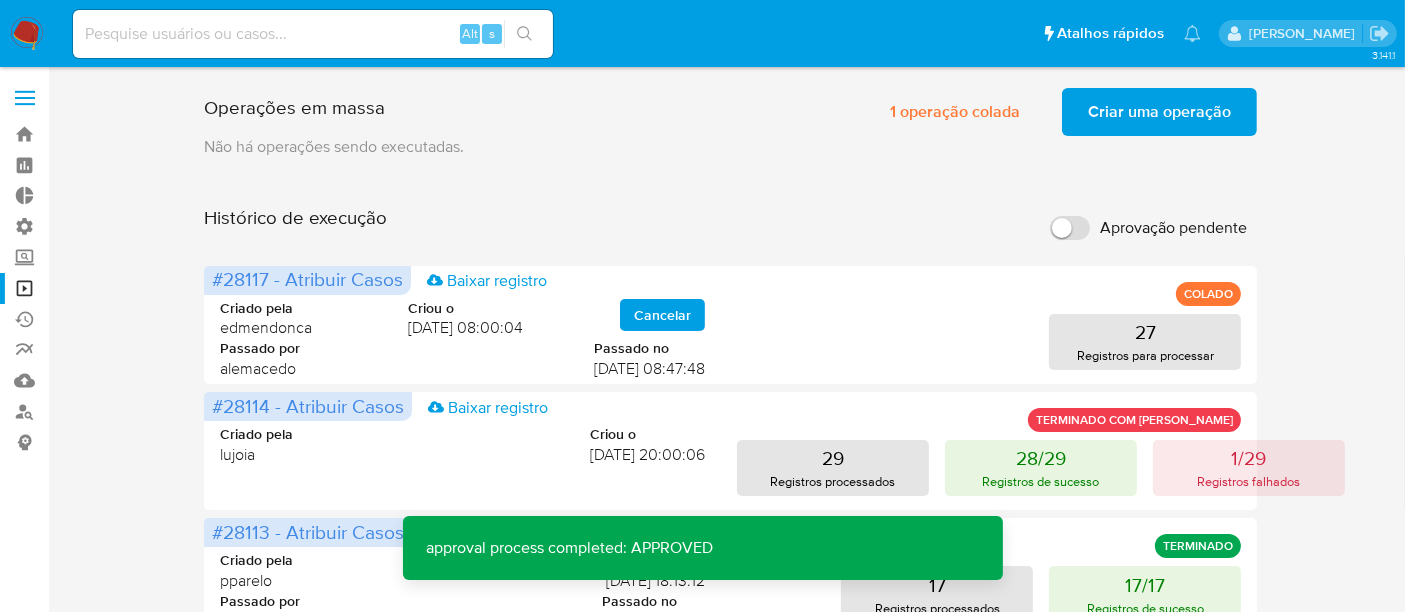 click on "Criar uma operação" at bounding box center [1159, 112] 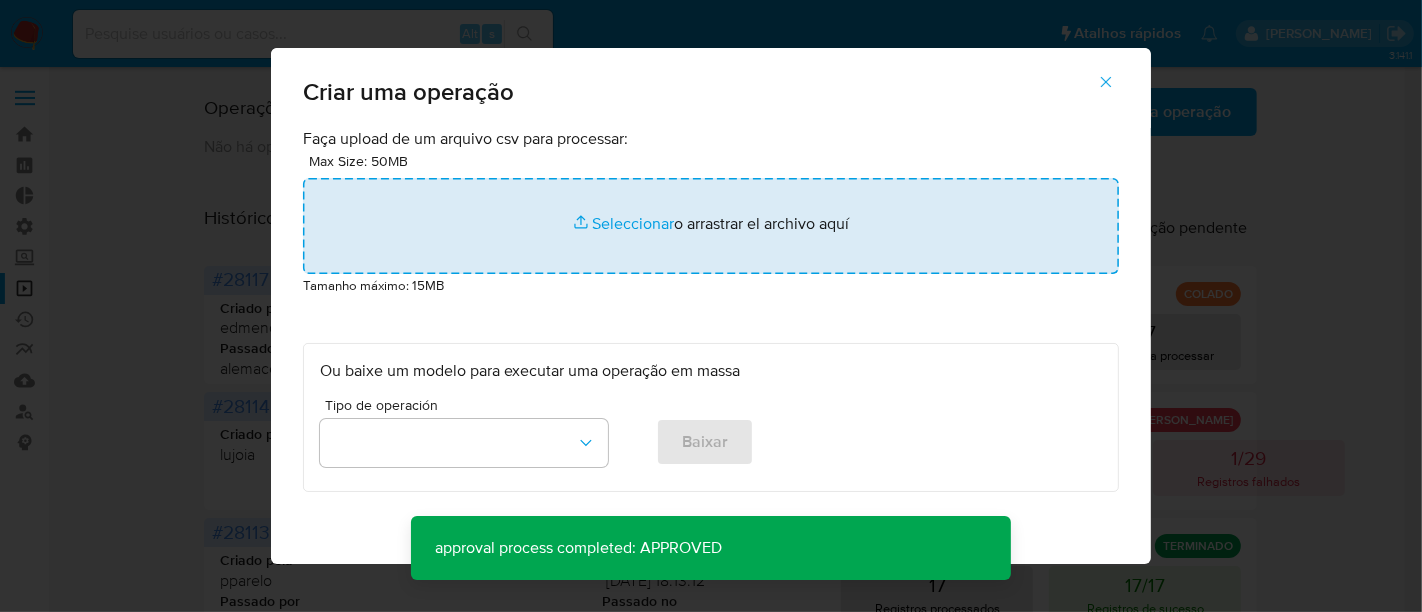 click at bounding box center [711, 226] 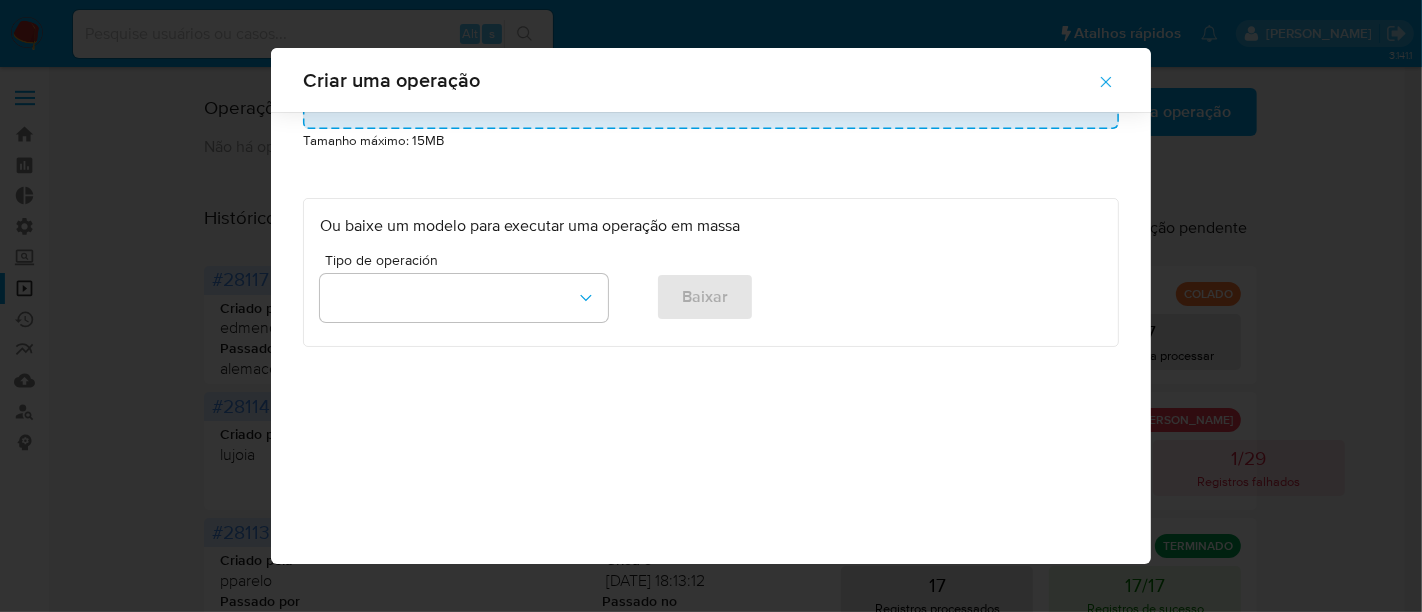 scroll, scrollTop: 139, scrollLeft: 0, axis: vertical 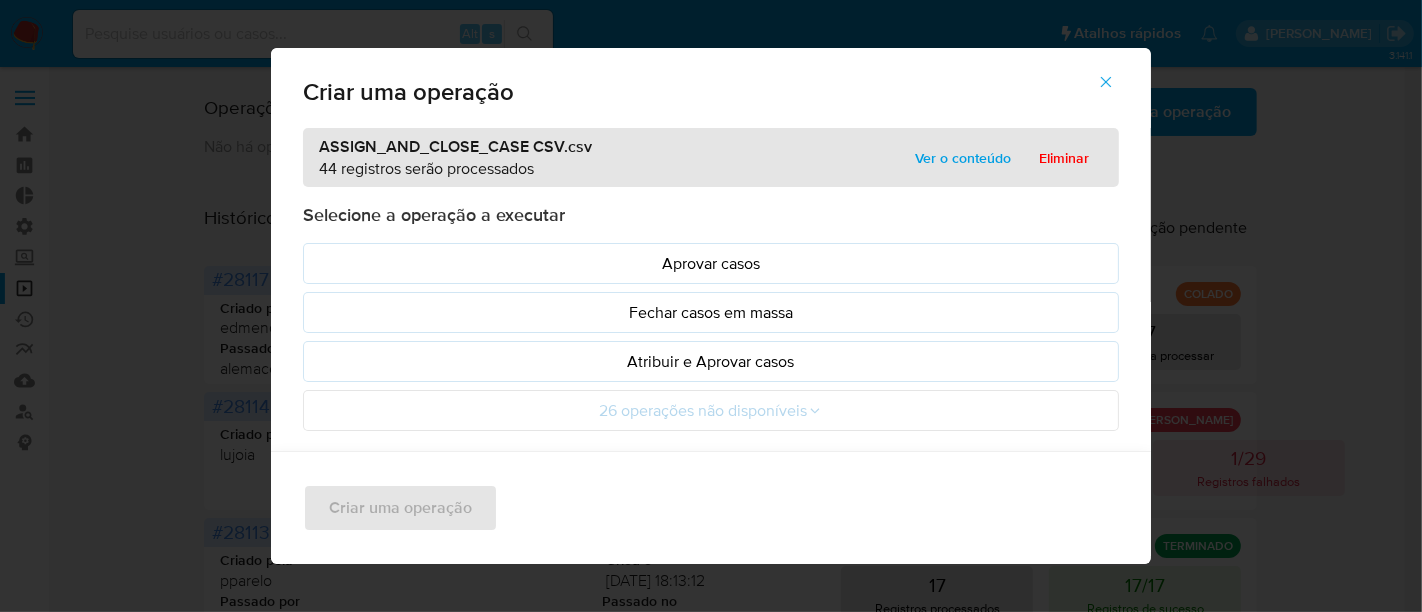 click on "Ver o conteúdo" at bounding box center (963, 158) 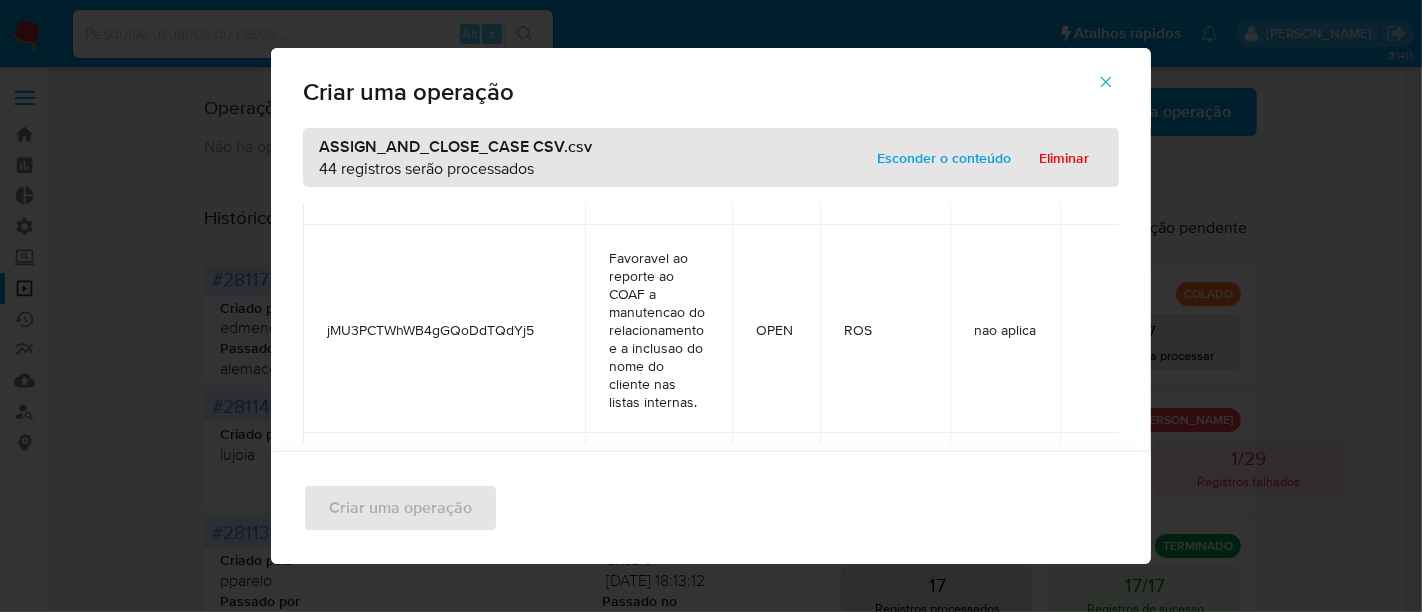 scroll, scrollTop: 777, scrollLeft: 0, axis: vertical 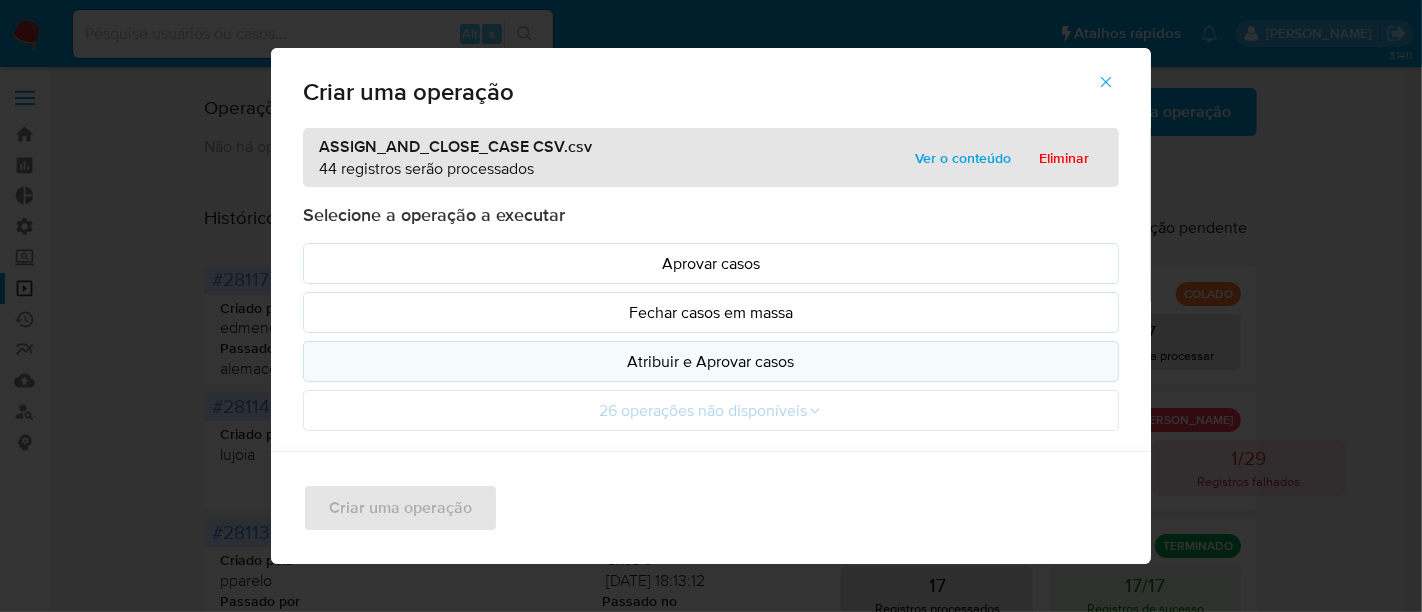 click on "Atribuir e Aprovar casos" at bounding box center [711, 361] 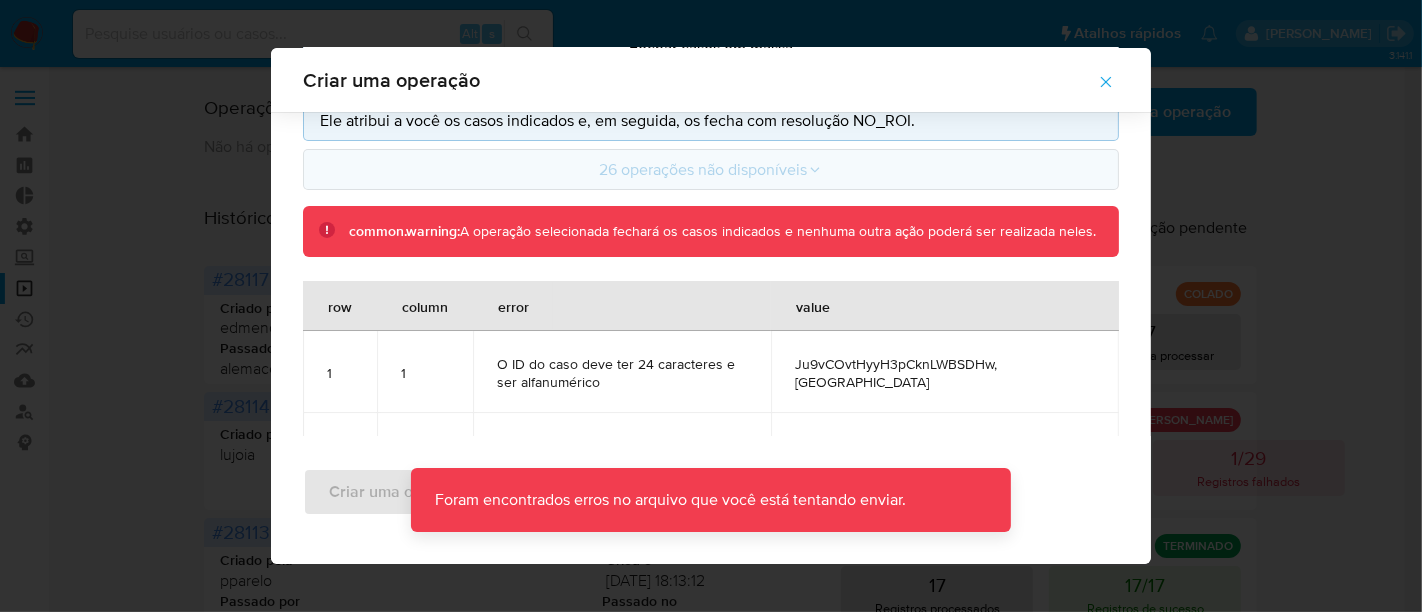 scroll, scrollTop: 251, scrollLeft: 0, axis: vertical 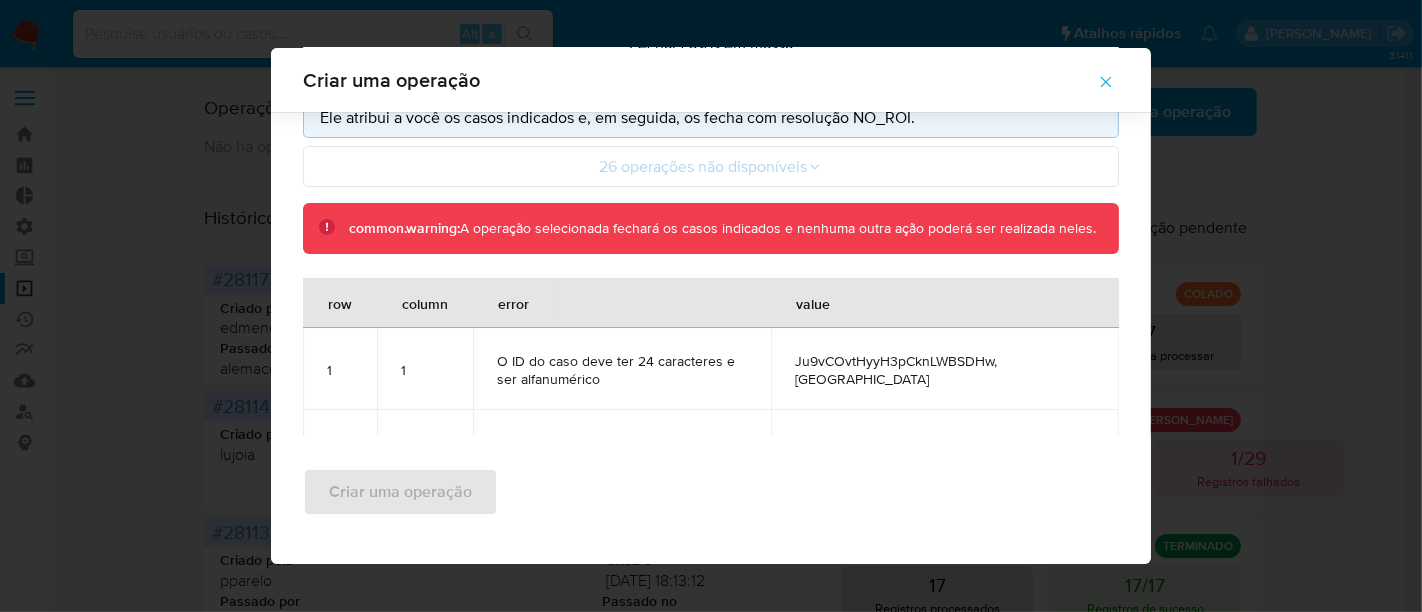 click 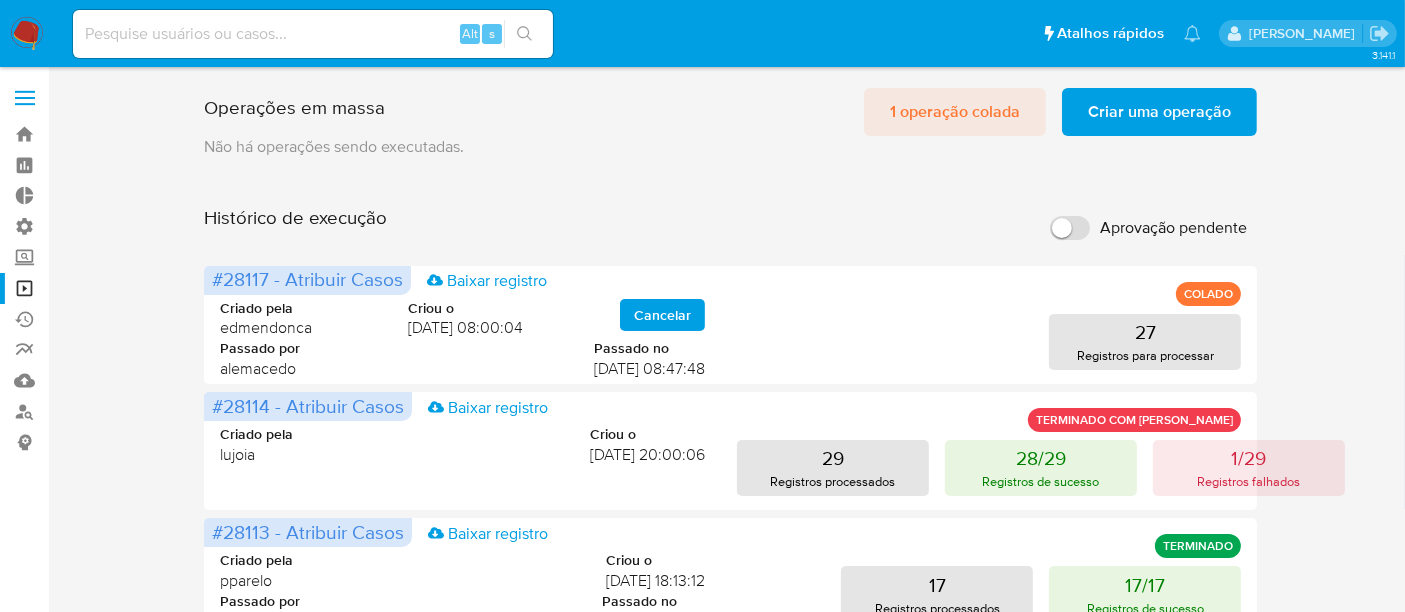 click on "1 operação colada" at bounding box center [955, 112] 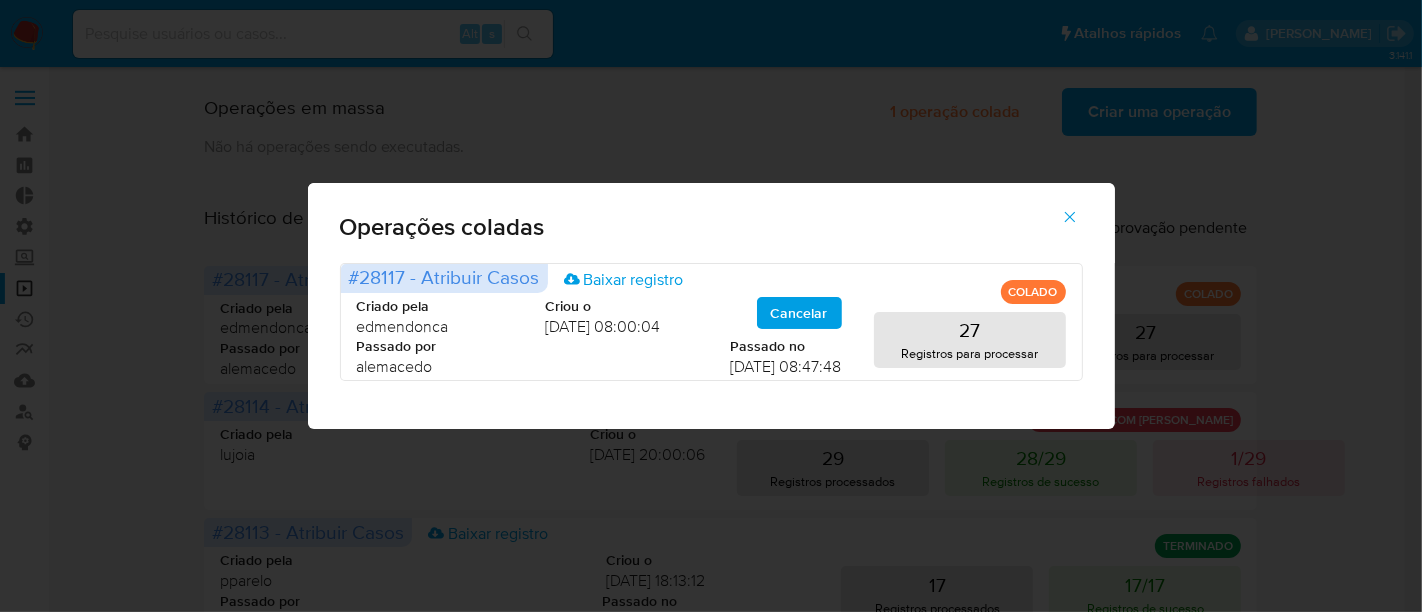 click 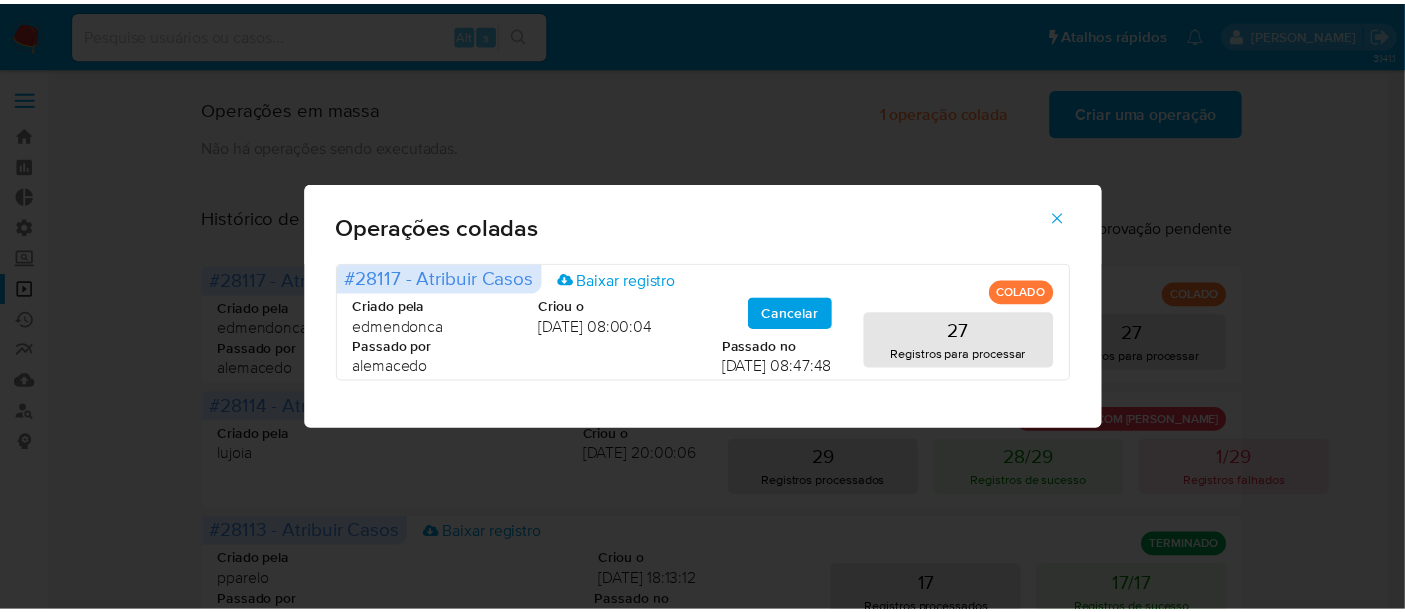 click on "Criar uma operação" at bounding box center (1159, 112) 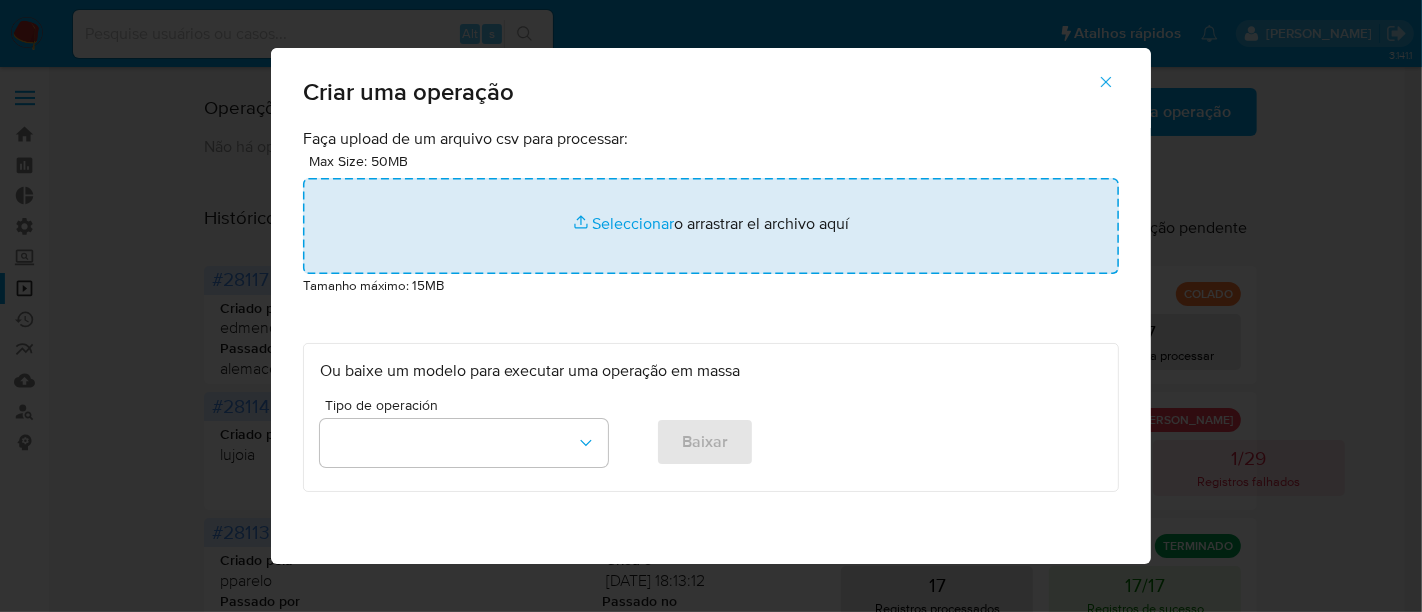 click at bounding box center (711, 226) 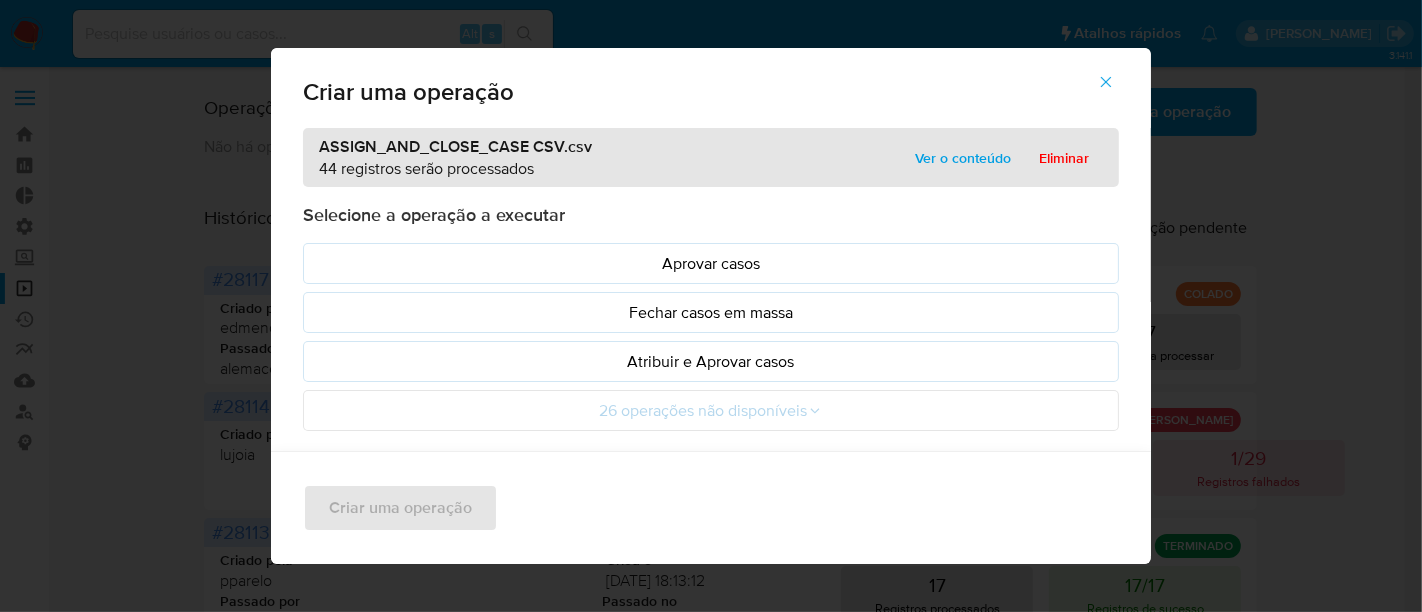 click on "Ver o conteúdo" at bounding box center [963, 158] 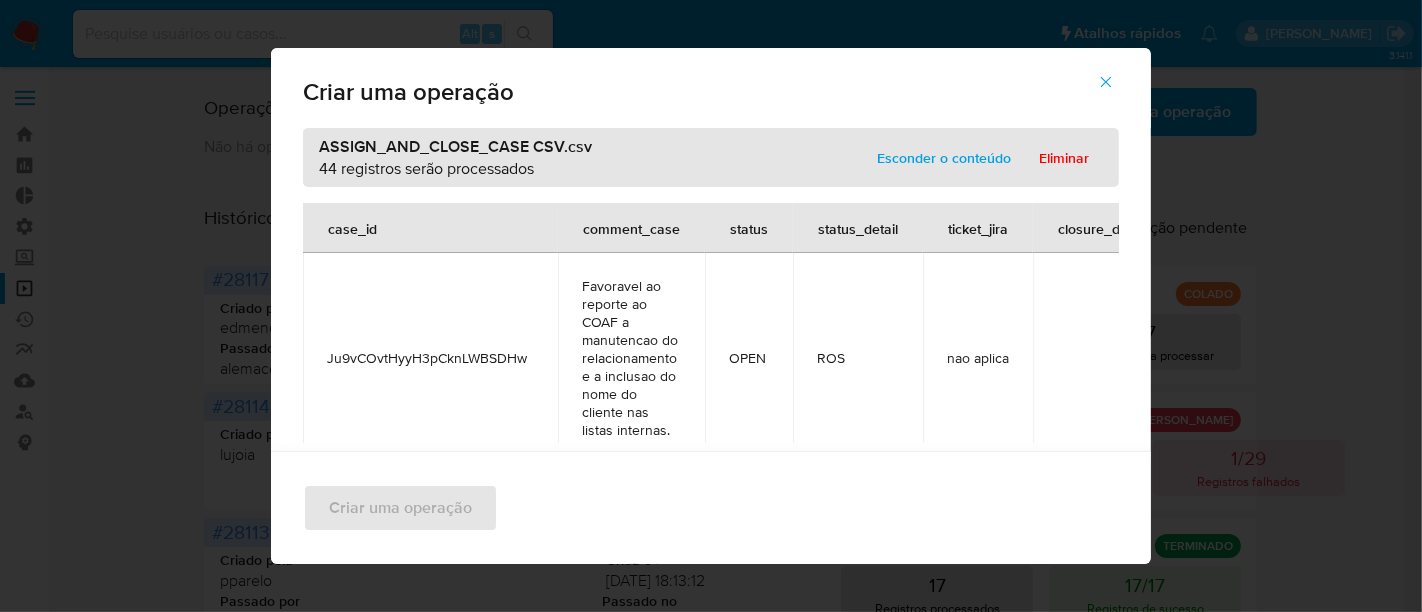 click on "Esconder o conteúdo" at bounding box center (944, 158) 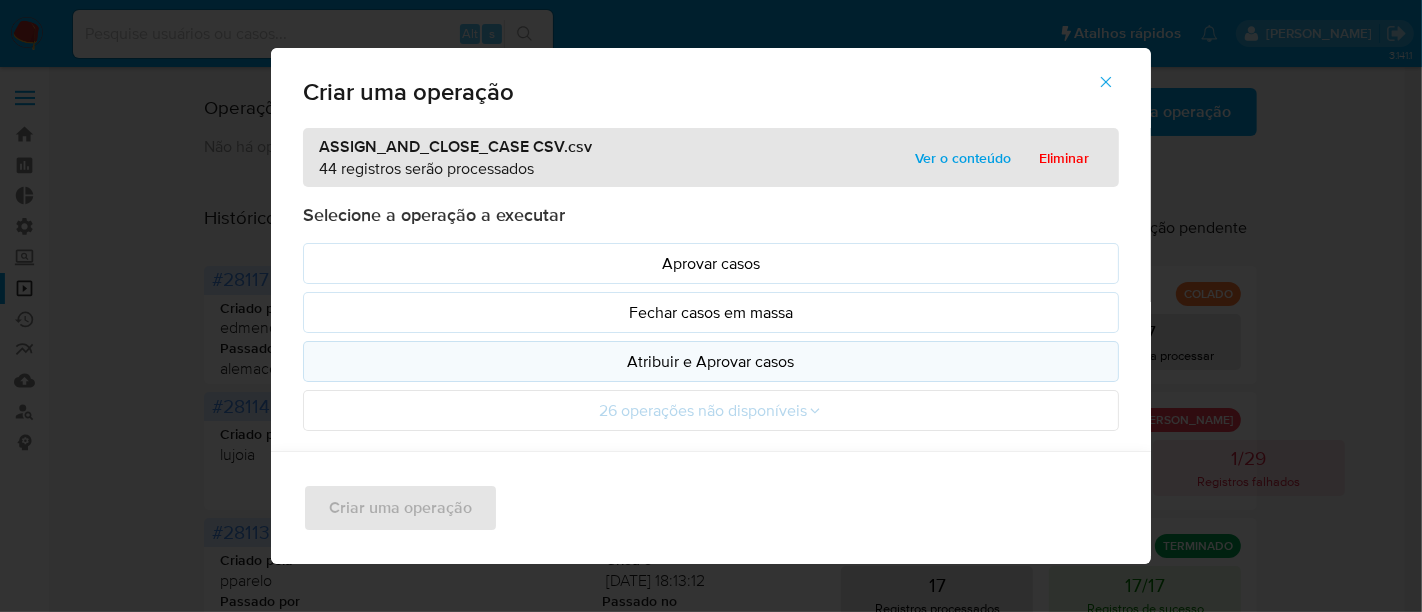 click on "Atribuir e Aprovar casos" at bounding box center [711, 361] 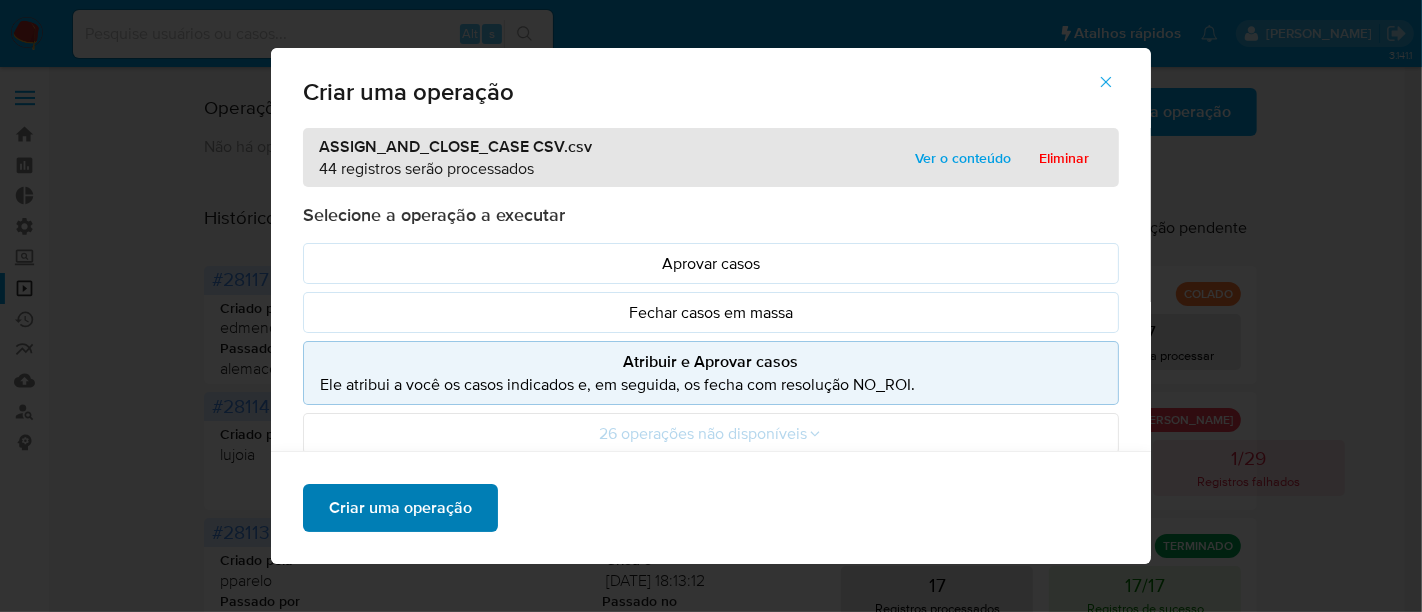 click on "Criar uma operação" at bounding box center (400, 508) 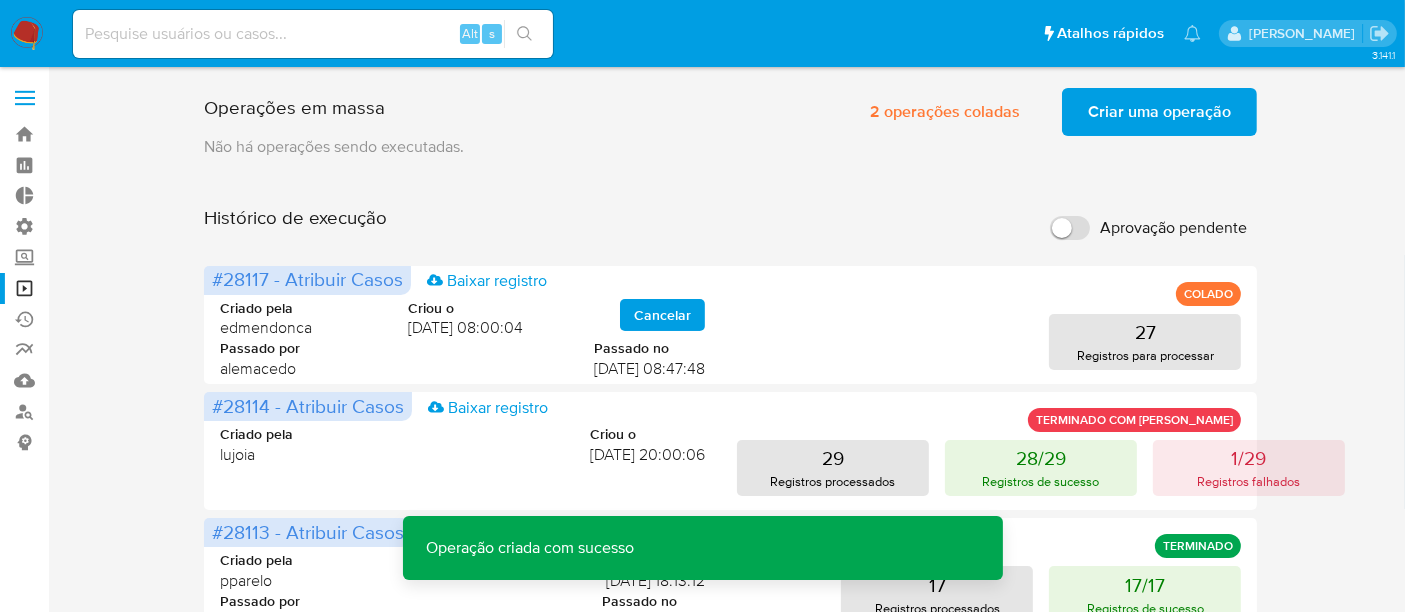 click on "Criar uma operação" at bounding box center [1159, 112] 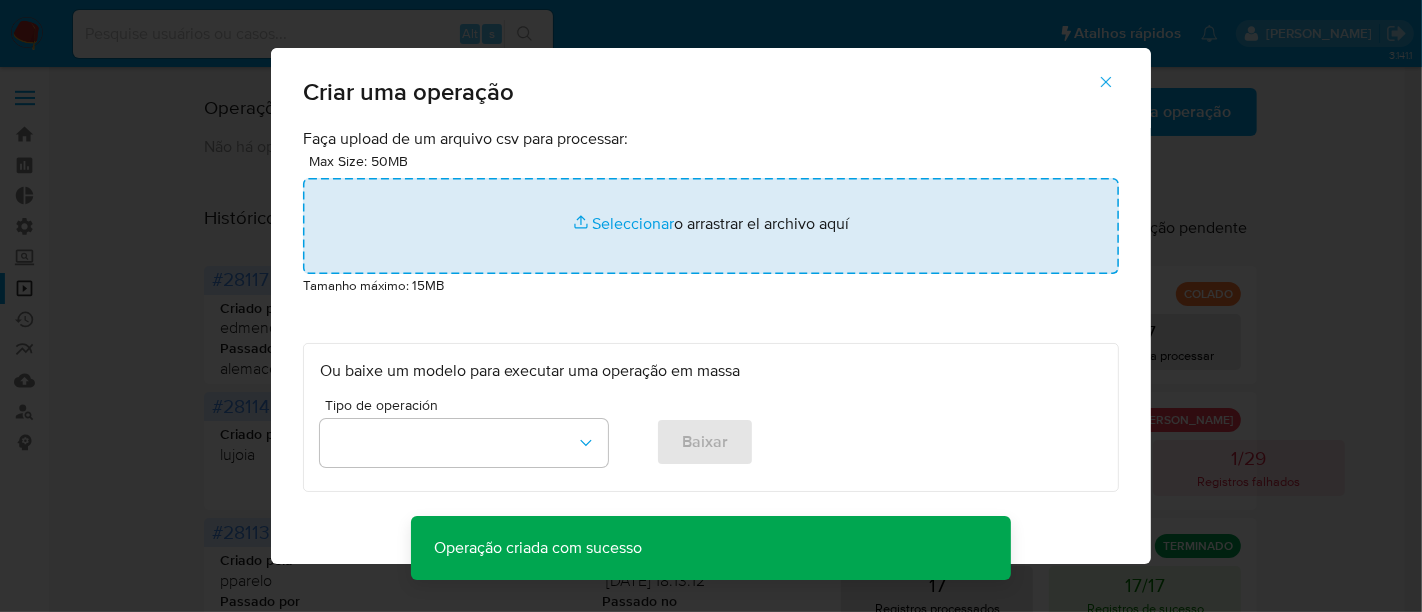 click at bounding box center [711, 226] 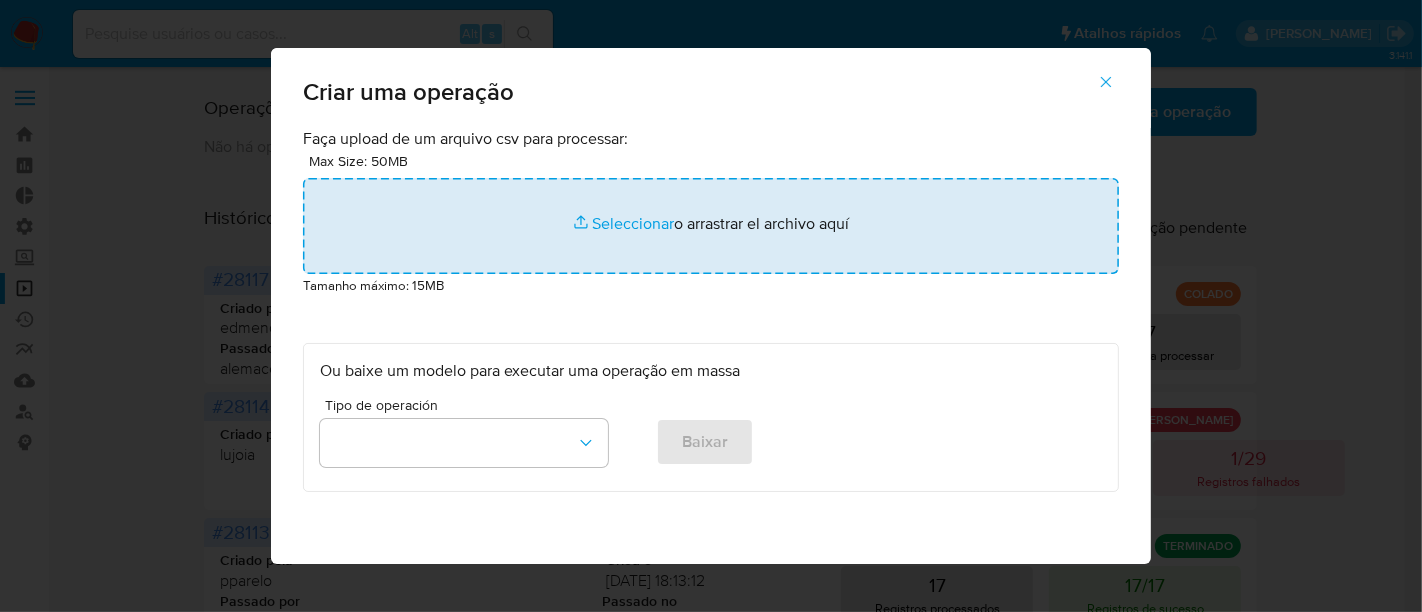 type on "C:\fakepath\ASSIGN_CASE (12).csv" 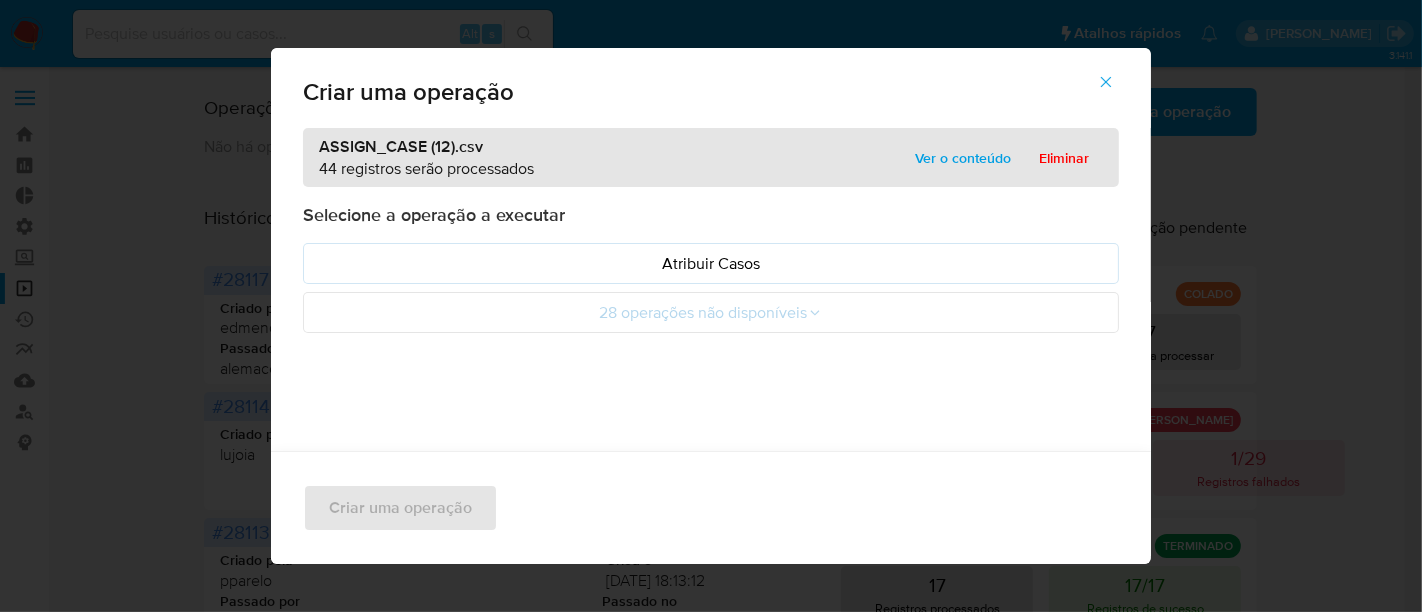 click on "Ver o conteúdo" at bounding box center (963, 158) 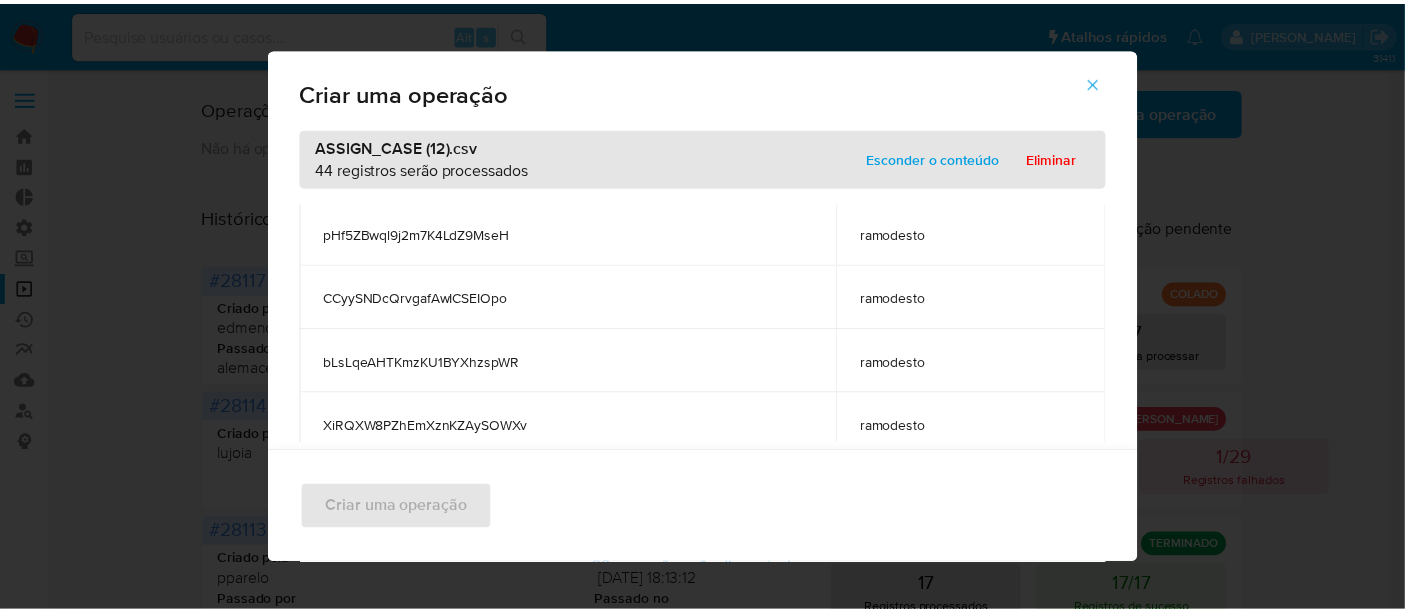 scroll, scrollTop: 2625, scrollLeft: 0, axis: vertical 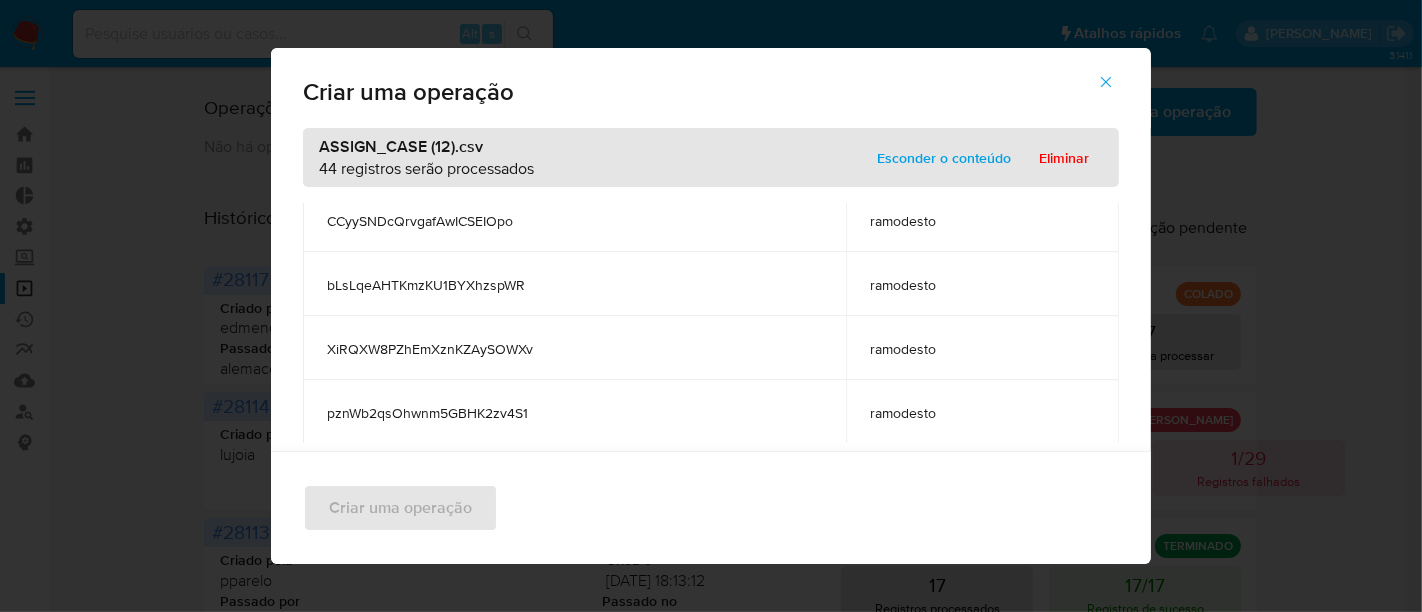 click on "Esconder o conteúdo" at bounding box center (944, 158) 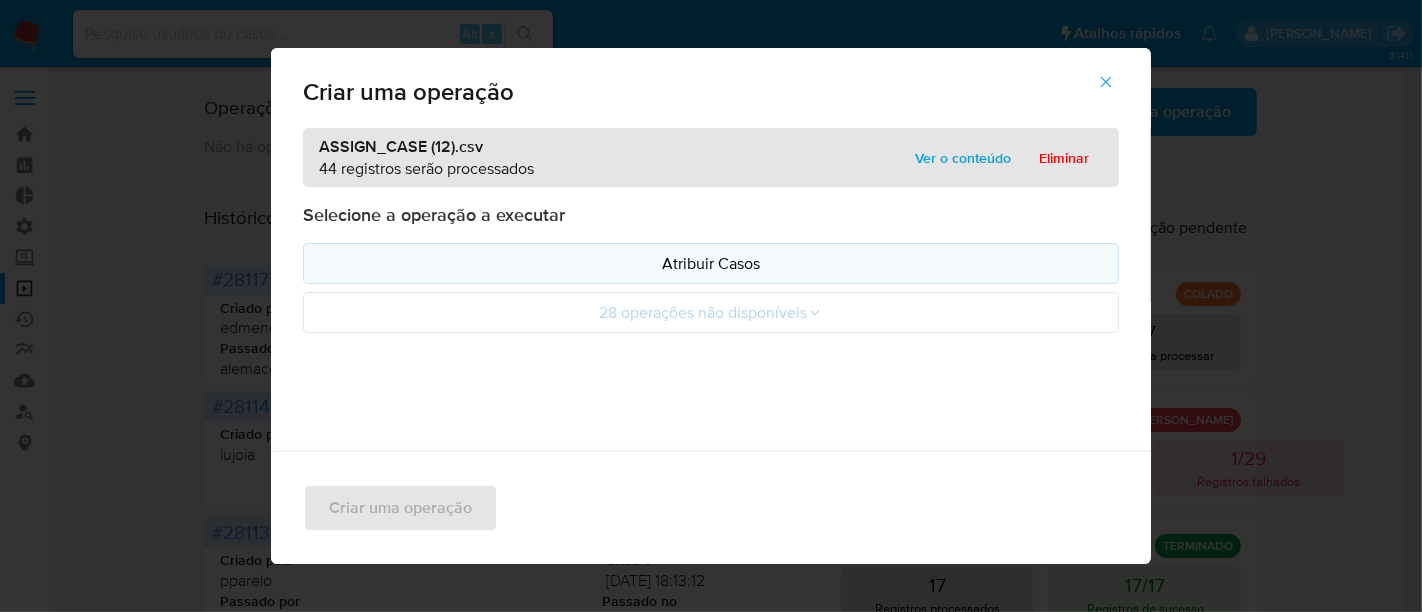 click on "Atribuir Casos" at bounding box center (711, 263) 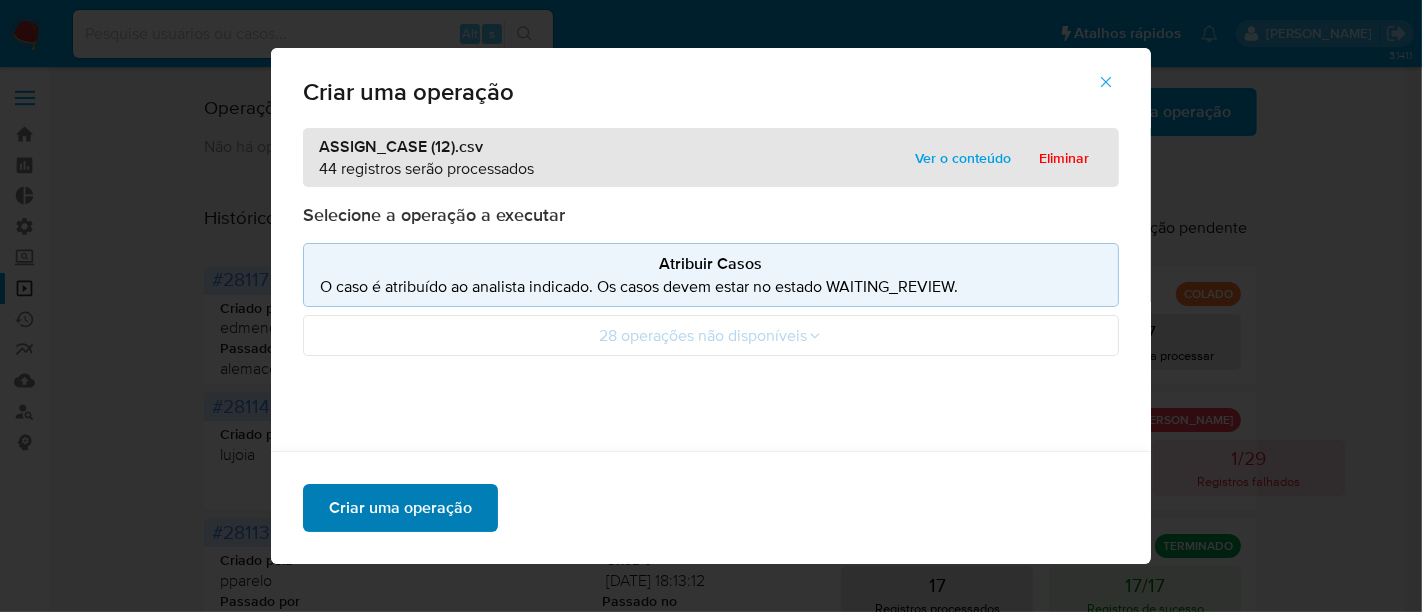 click on "Criar uma operação" at bounding box center (400, 508) 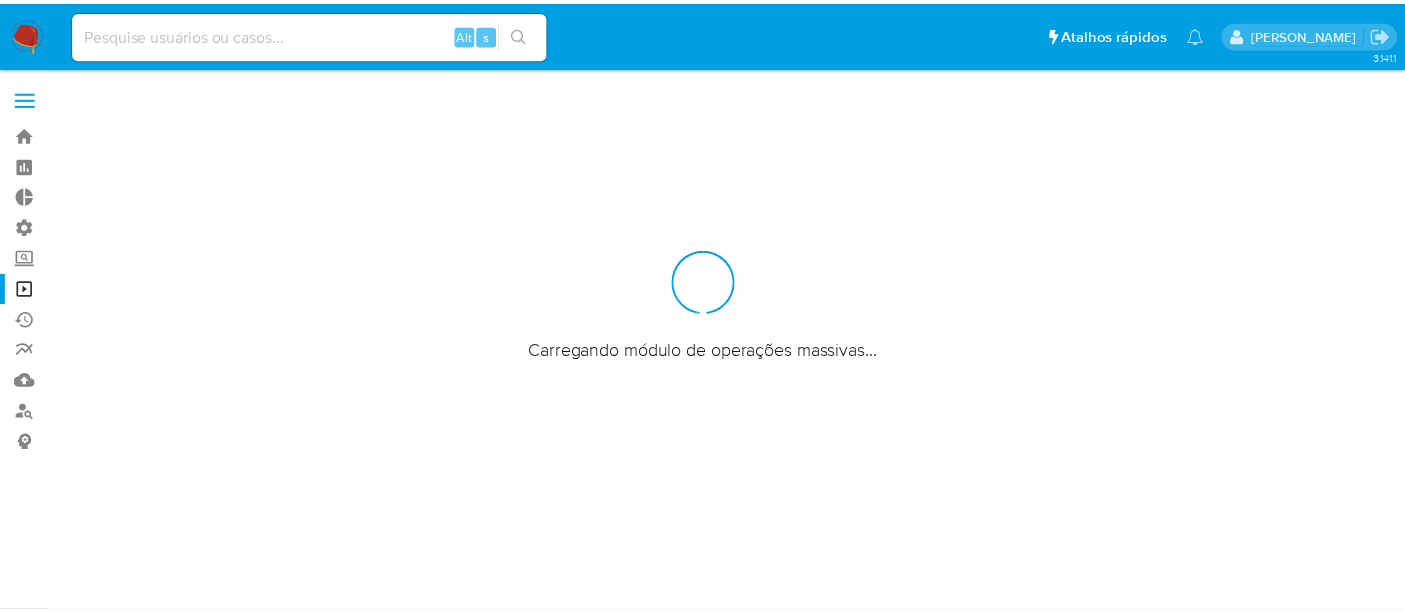 scroll, scrollTop: 0, scrollLeft: 0, axis: both 